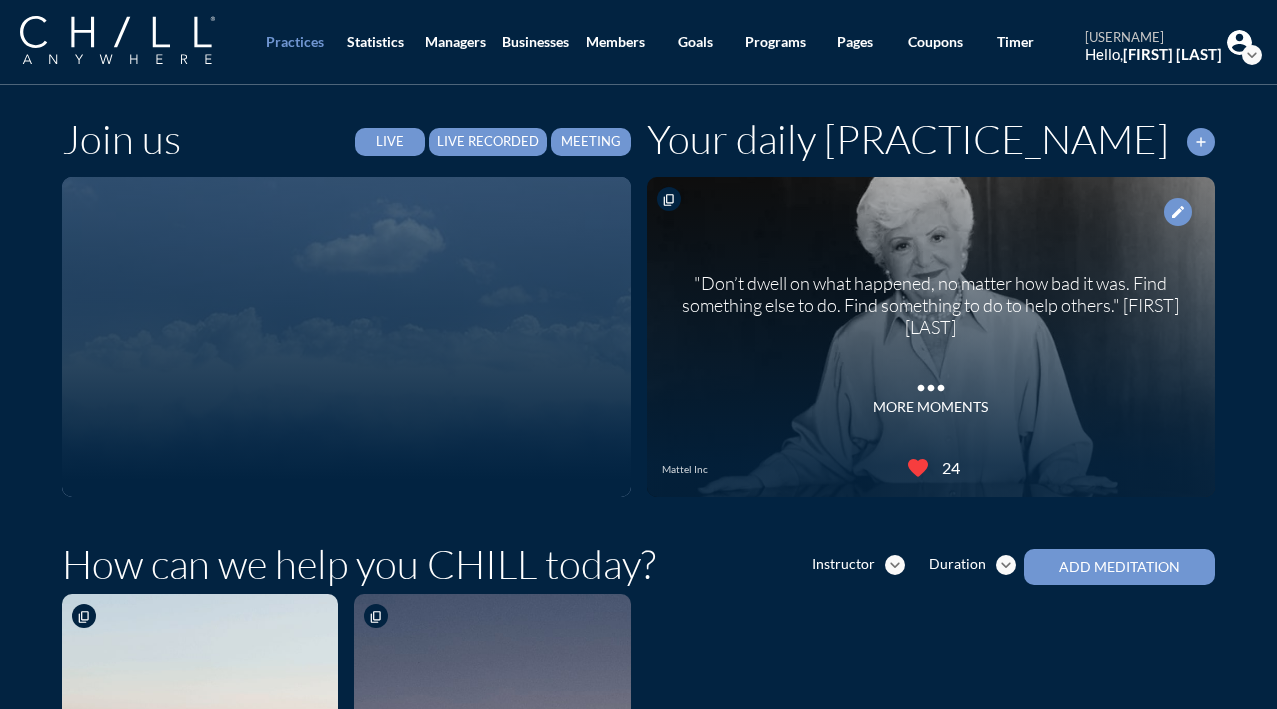 scroll, scrollTop: 0, scrollLeft: 0, axis: both 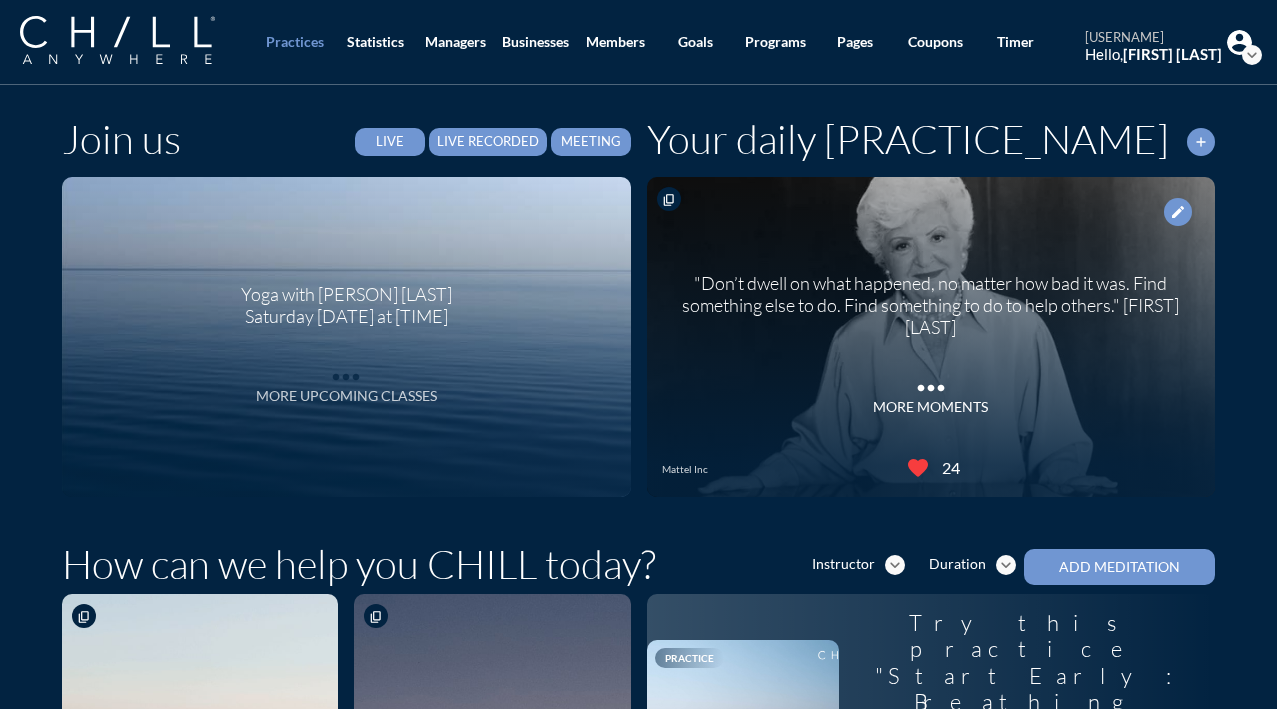 click on "More Upcoming Classes" at bounding box center (346, 396) 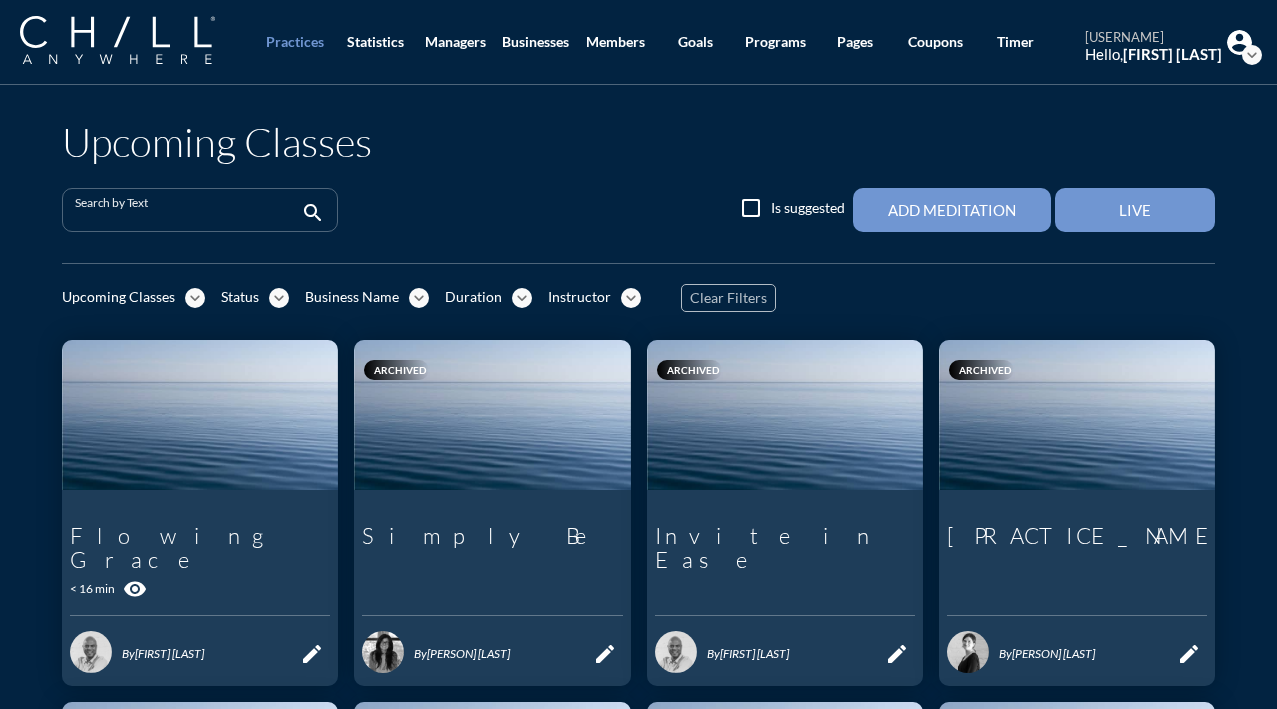 click at bounding box center [186, 218] 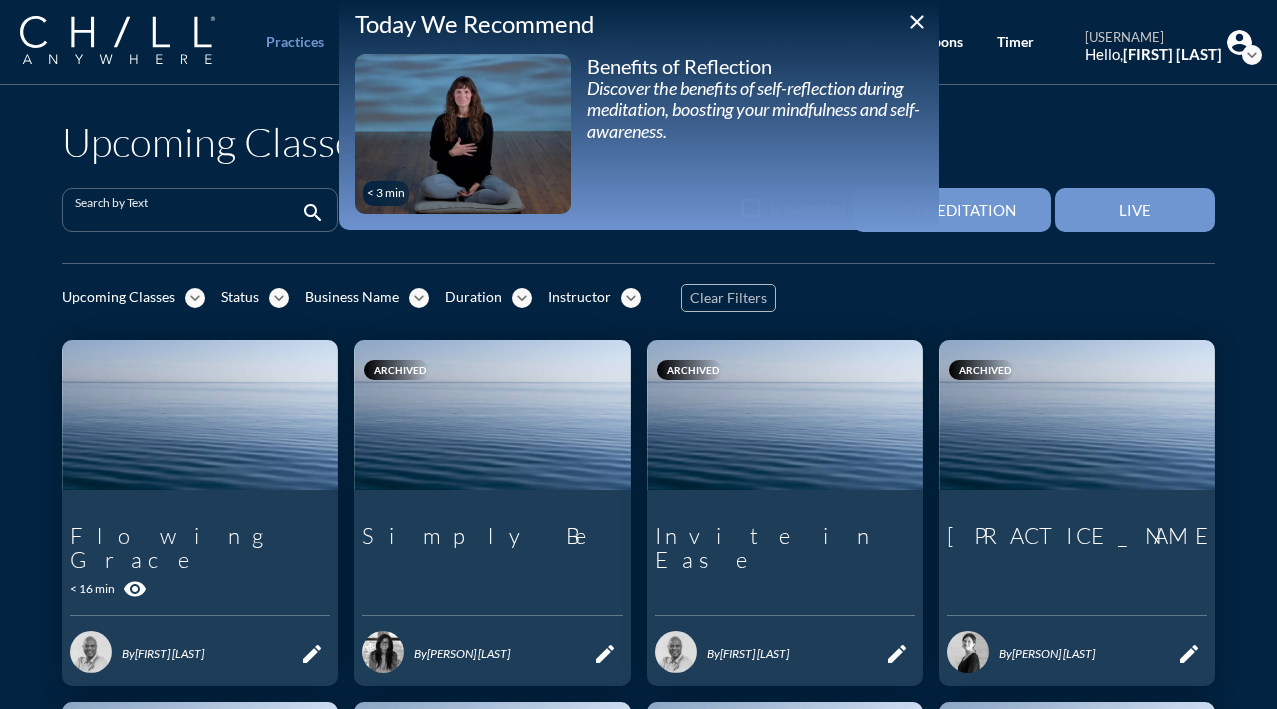 click on "close" at bounding box center (917, 22) 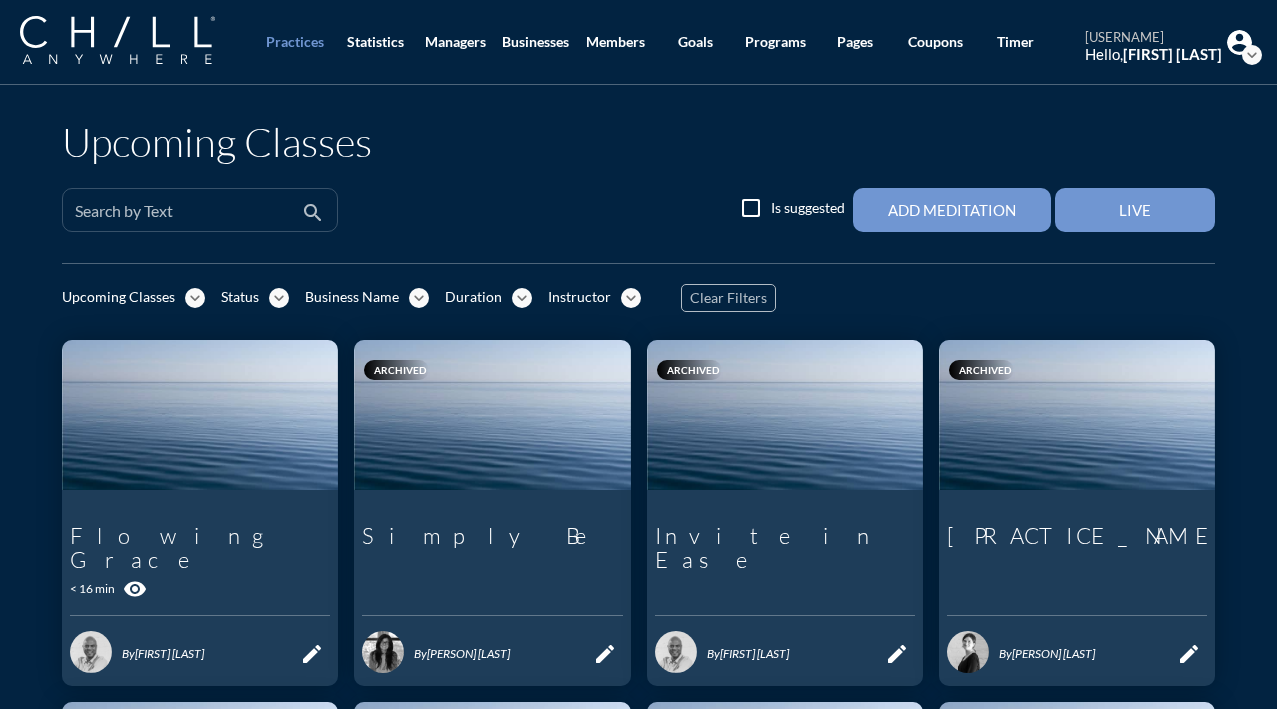 click on "Search by Text" at bounding box center [186, 210] 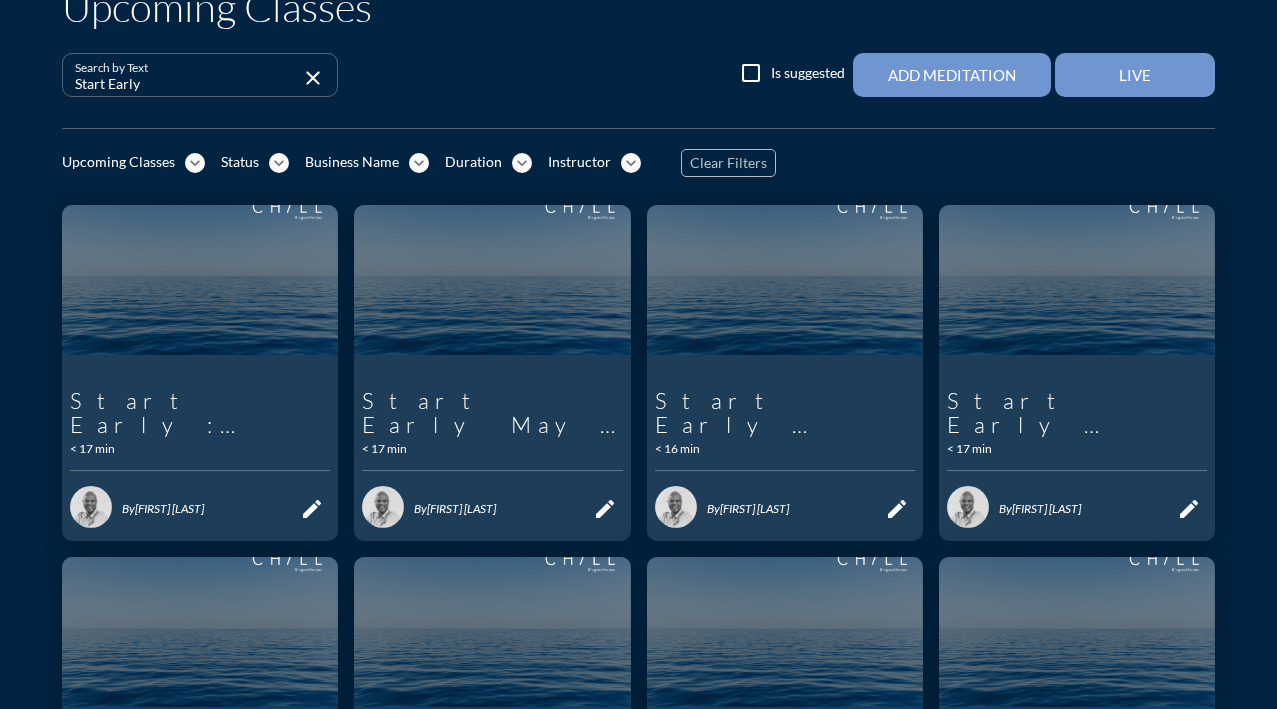 scroll, scrollTop: 0, scrollLeft: 0, axis: both 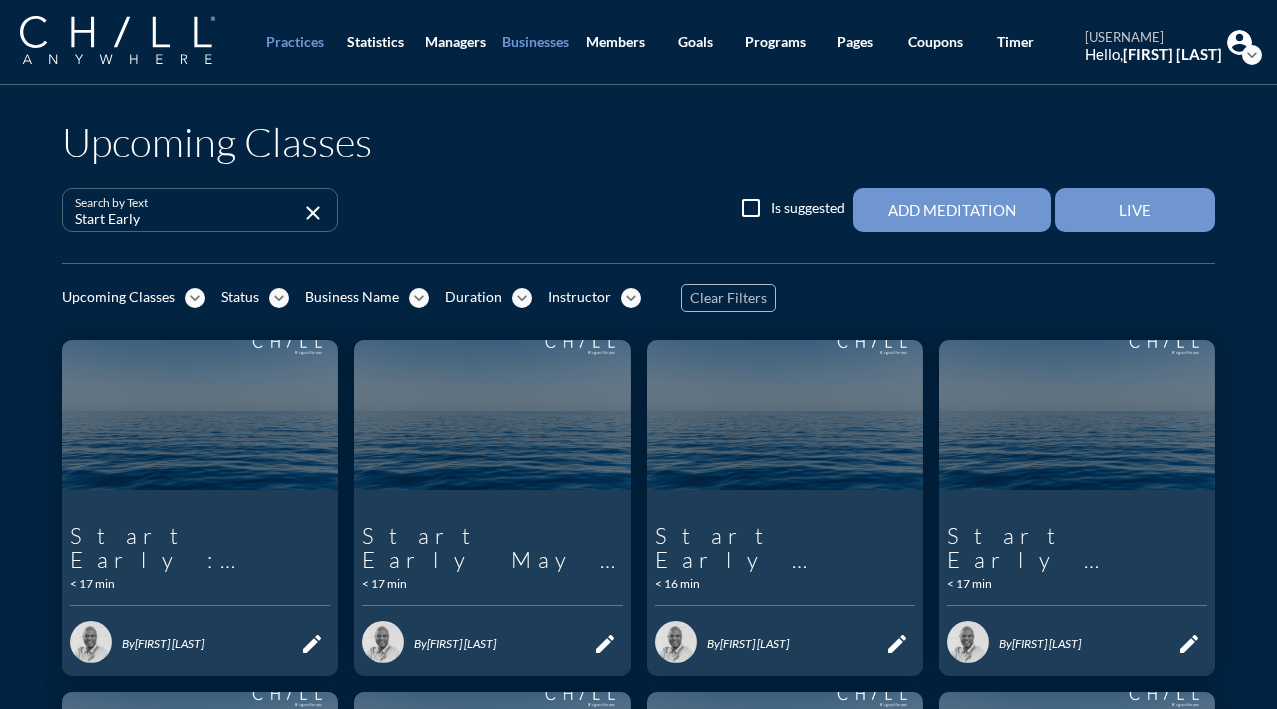 type on "Start Early" 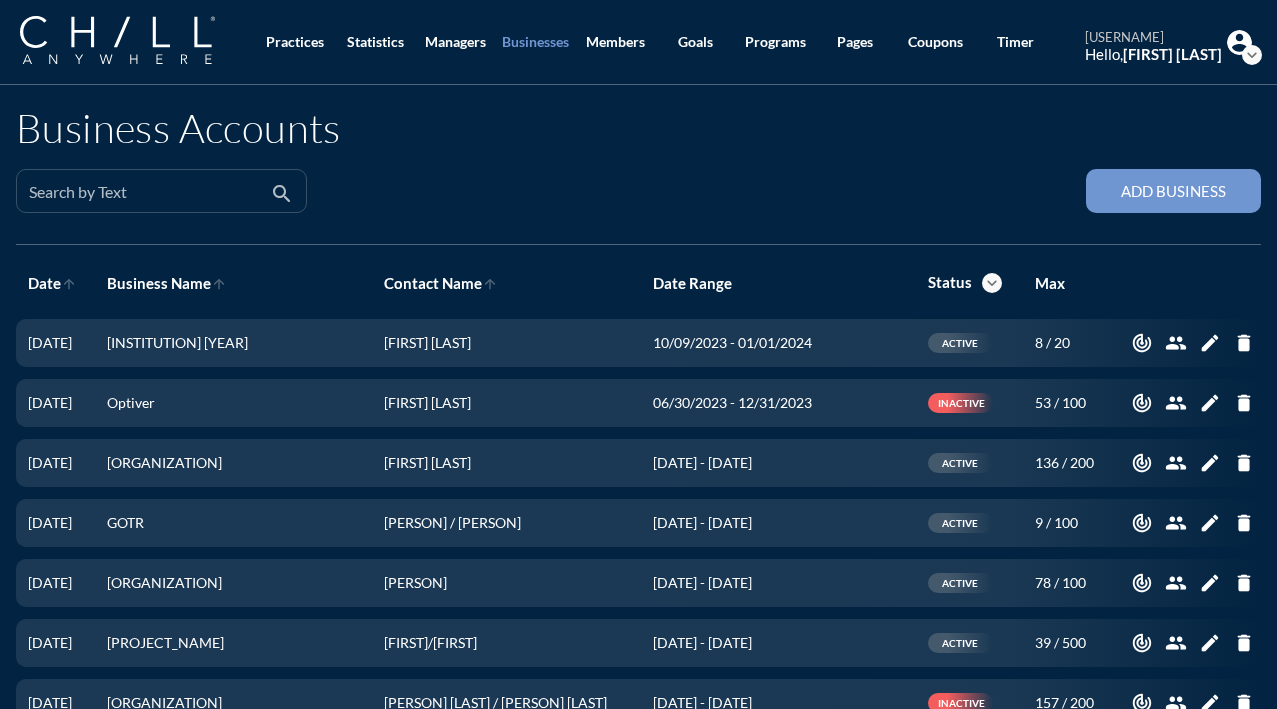 click at bounding box center [147, 199] 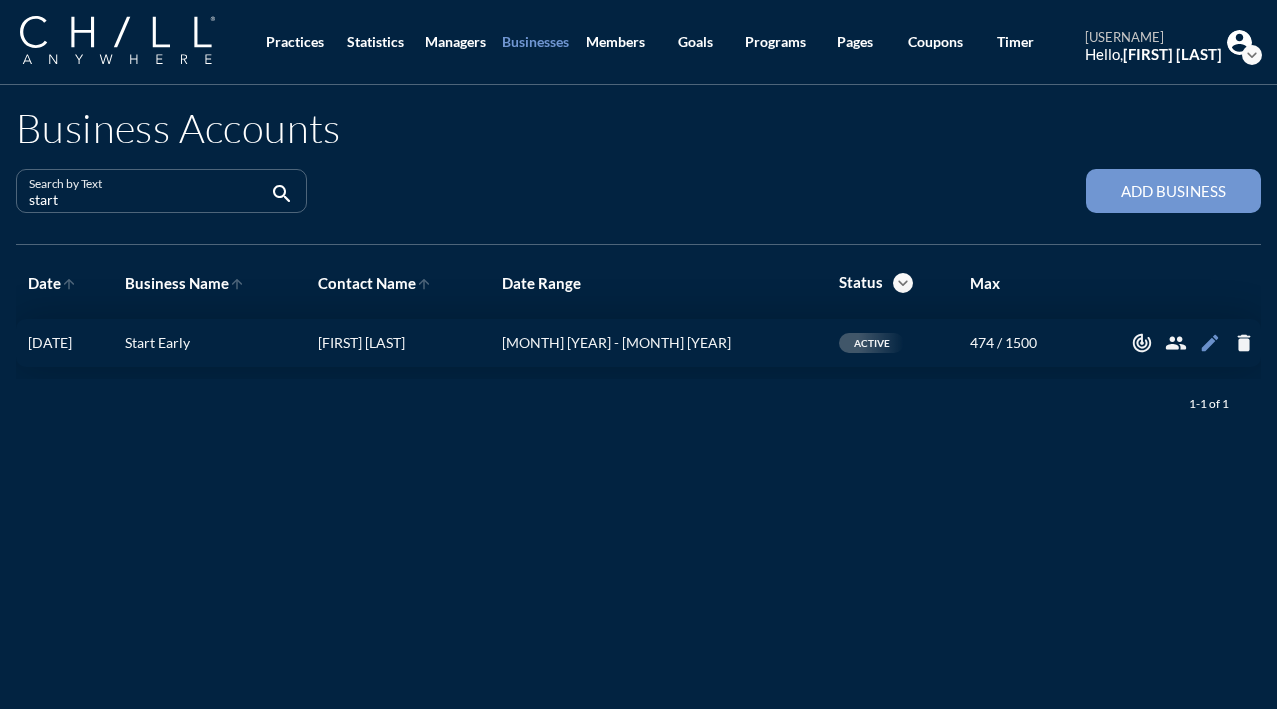 type on "start" 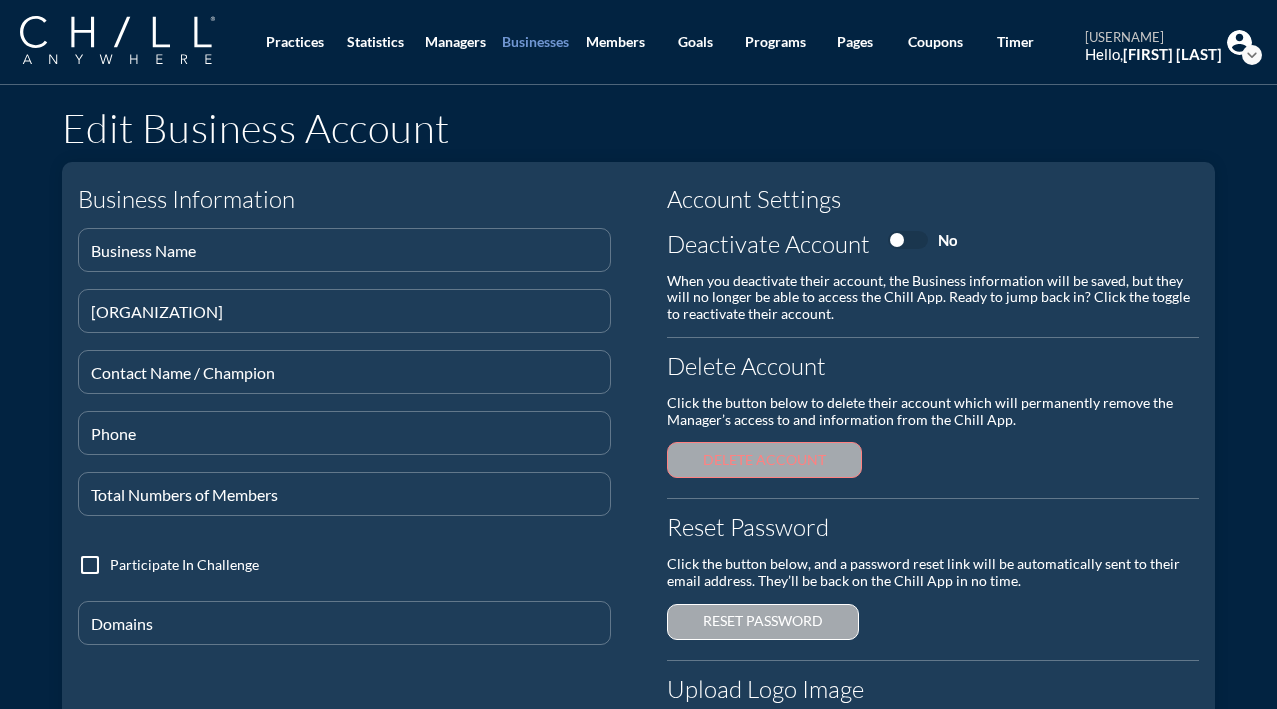 type on "Start Early" 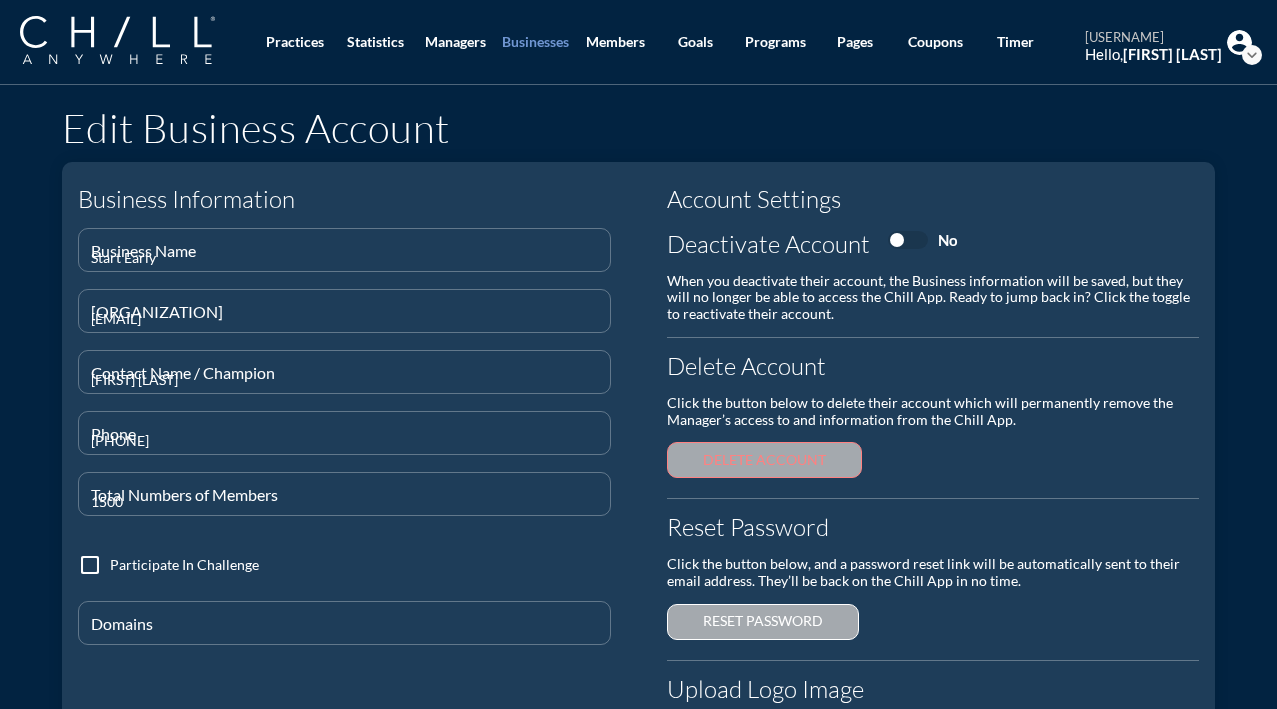 type on "[EMAIL]" 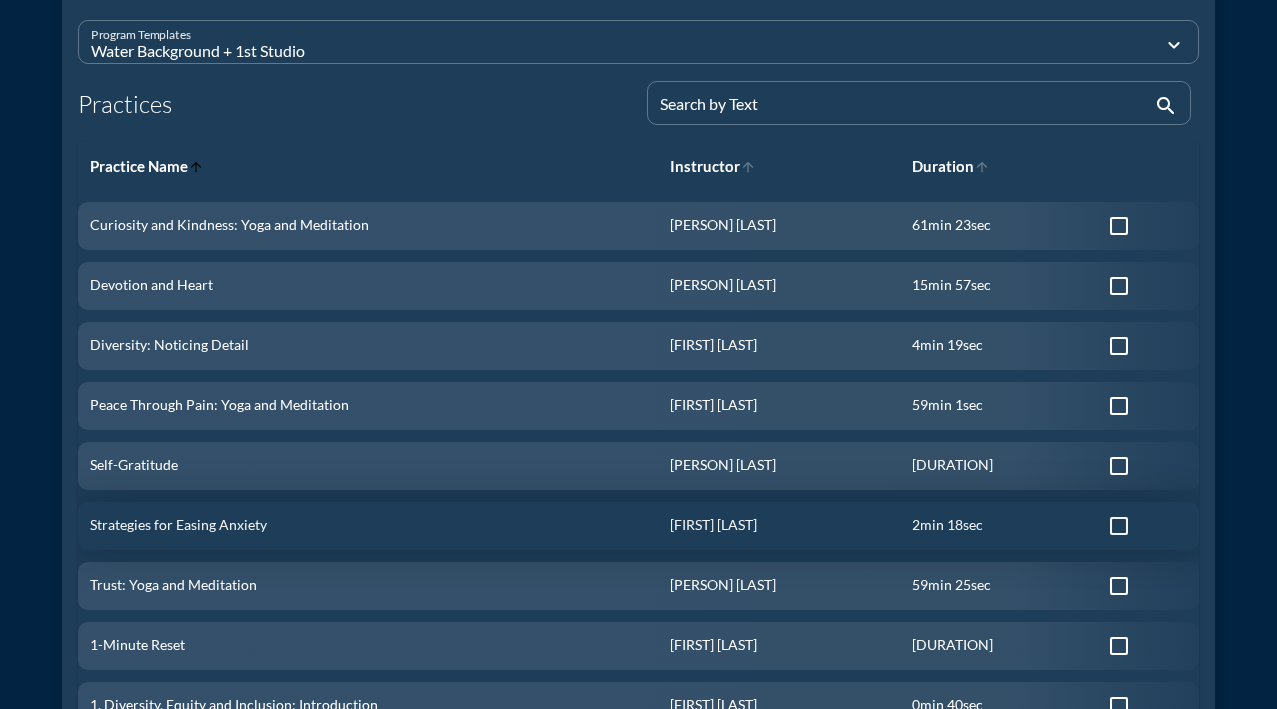 scroll, scrollTop: 869, scrollLeft: 0, axis: vertical 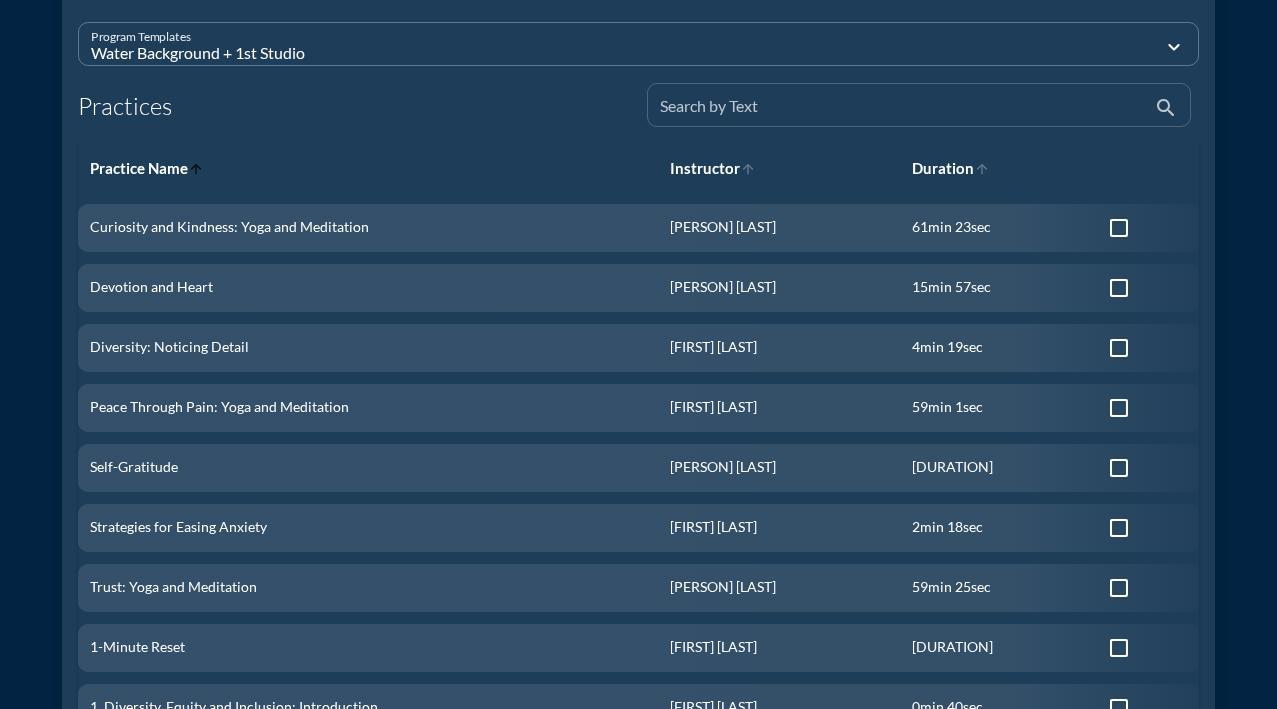 click at bounding box center (905, 113) 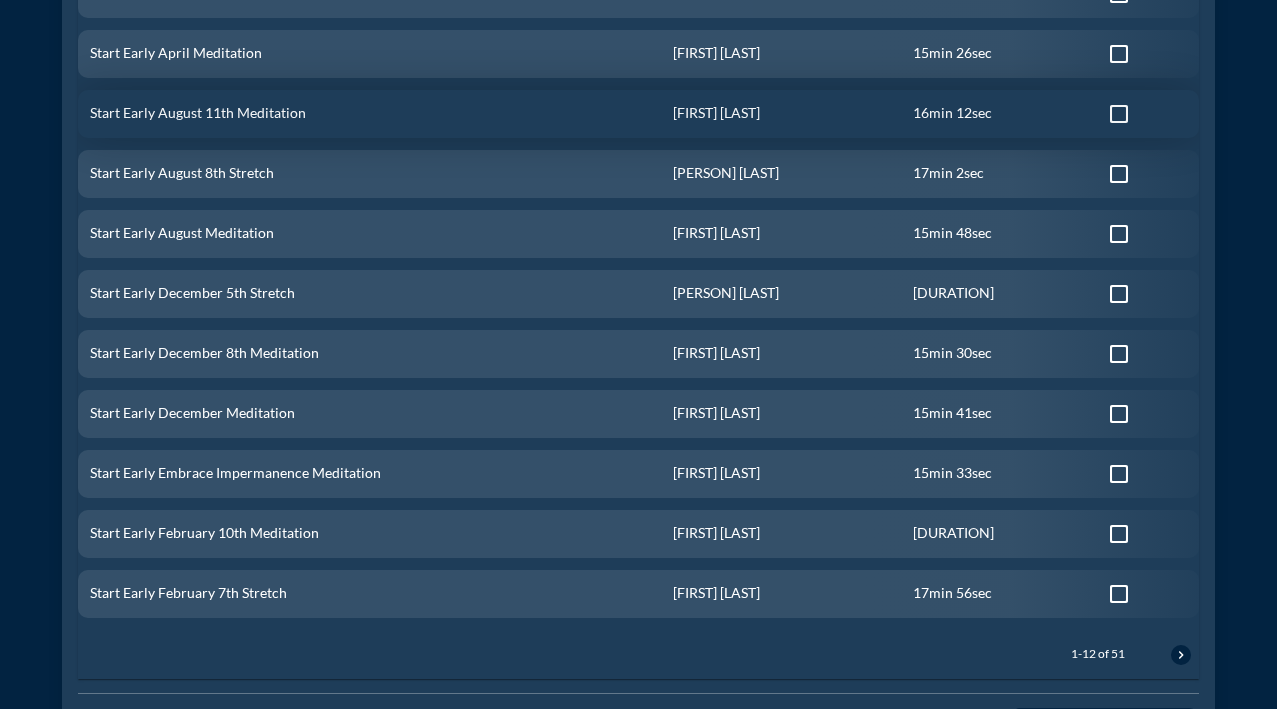 scroll, scrollTop: 1199, scrollLeft: 0, axis: vertical 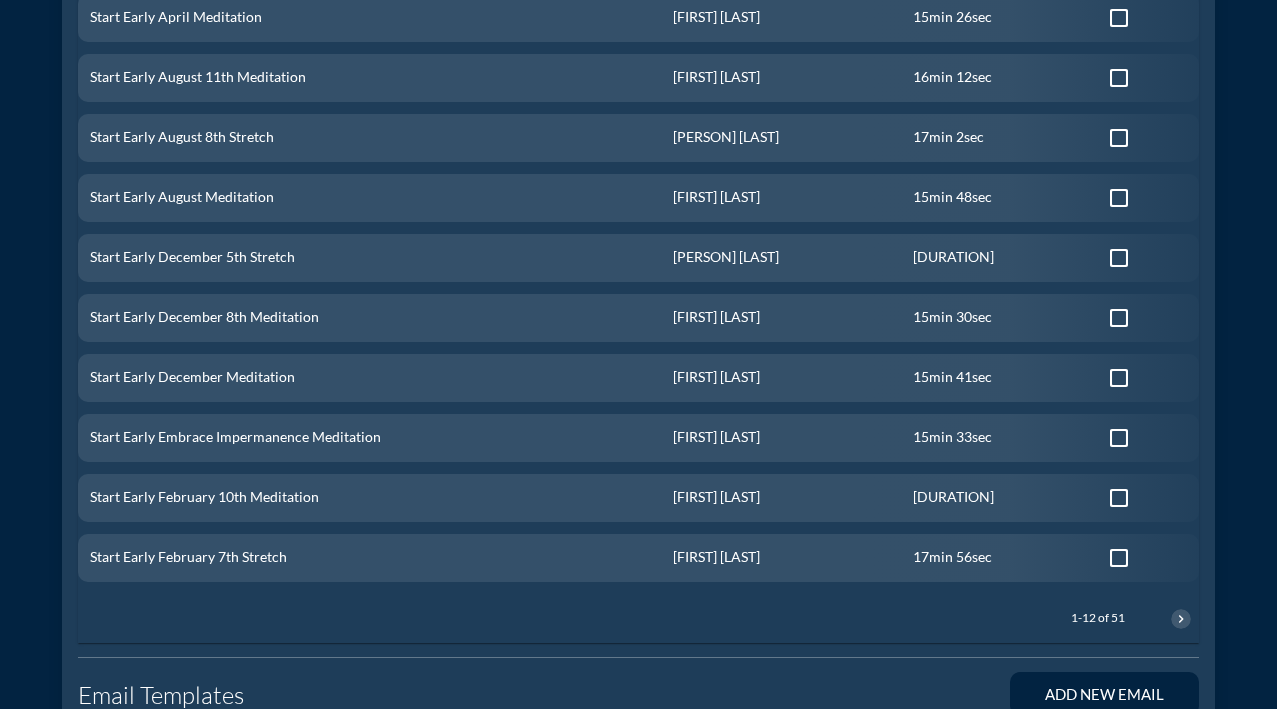 click on "chevron_right" at bounding box center [1181, 619] 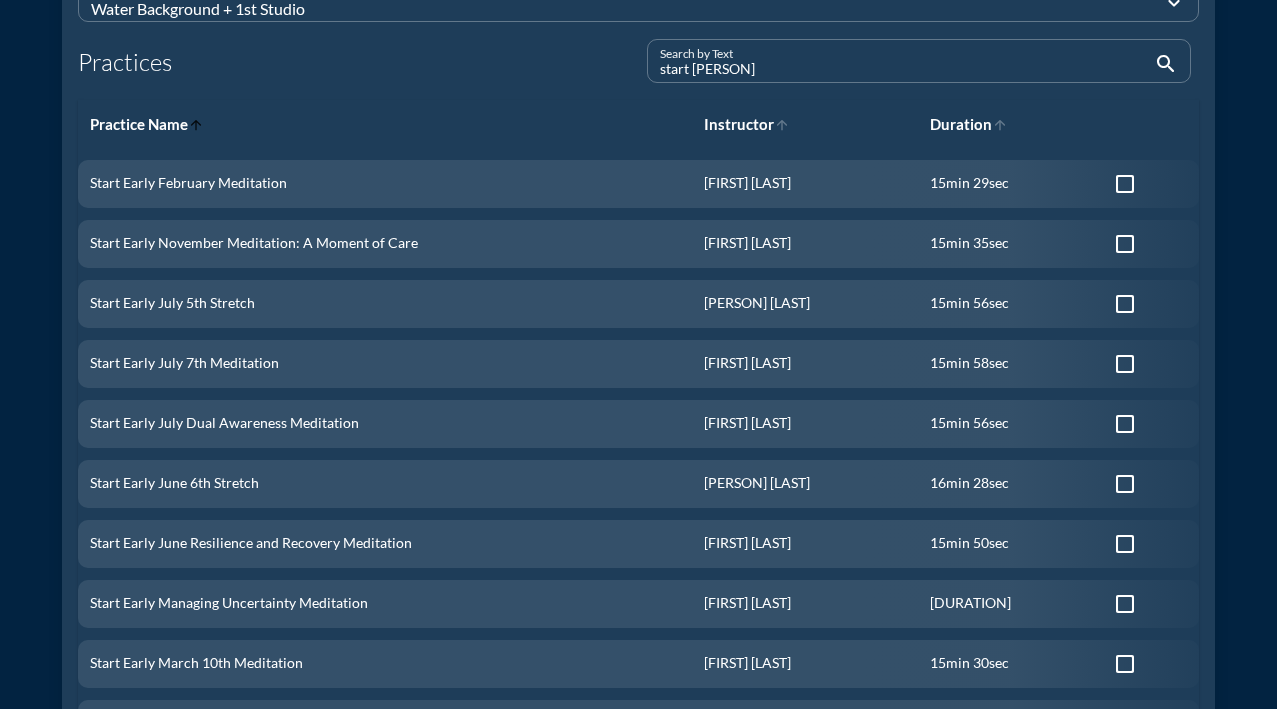 scroll, scrollTop: 912, scrollLeft: 0, axis: vertical 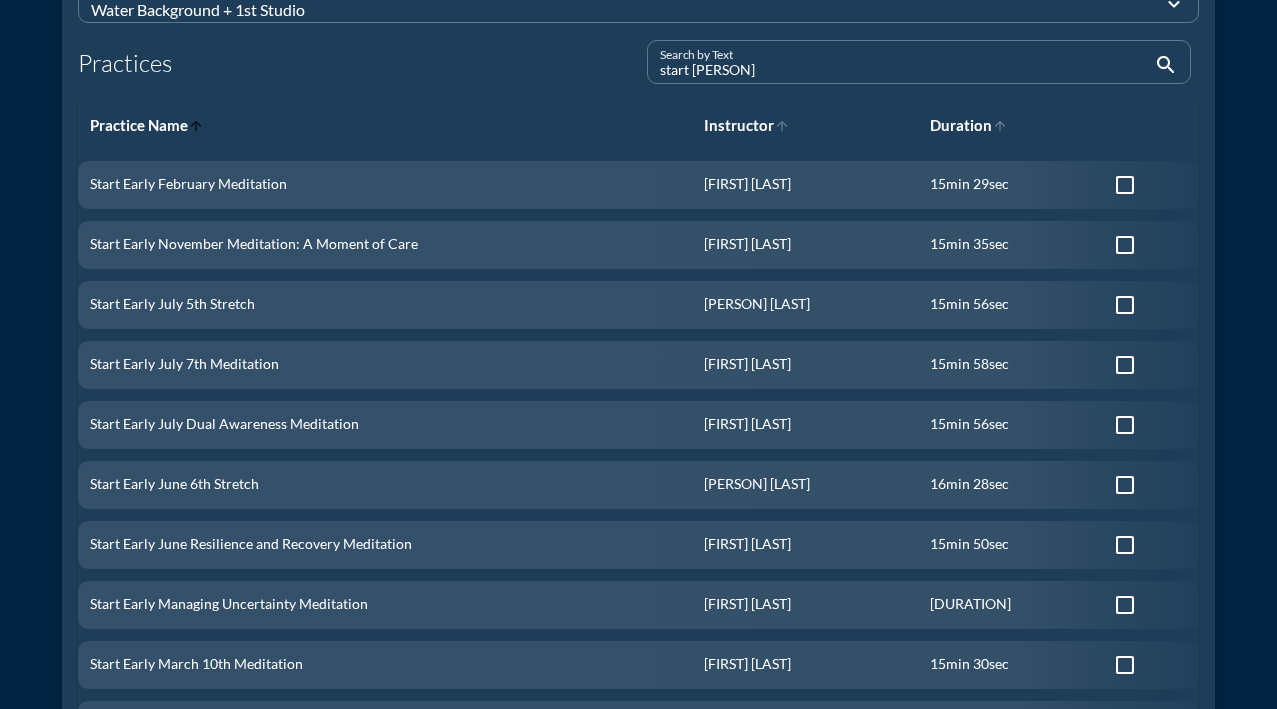 click on "start [PERSON]" at bounding box center [905, 70] 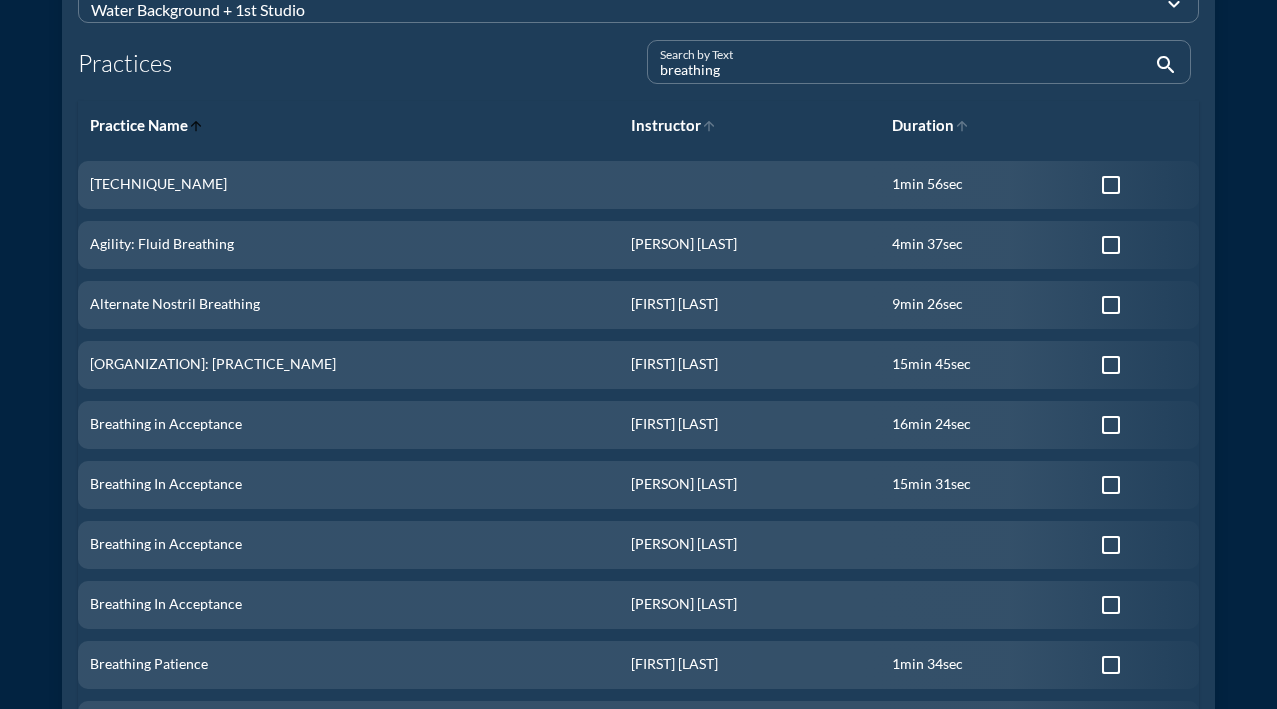 type on "breathing" 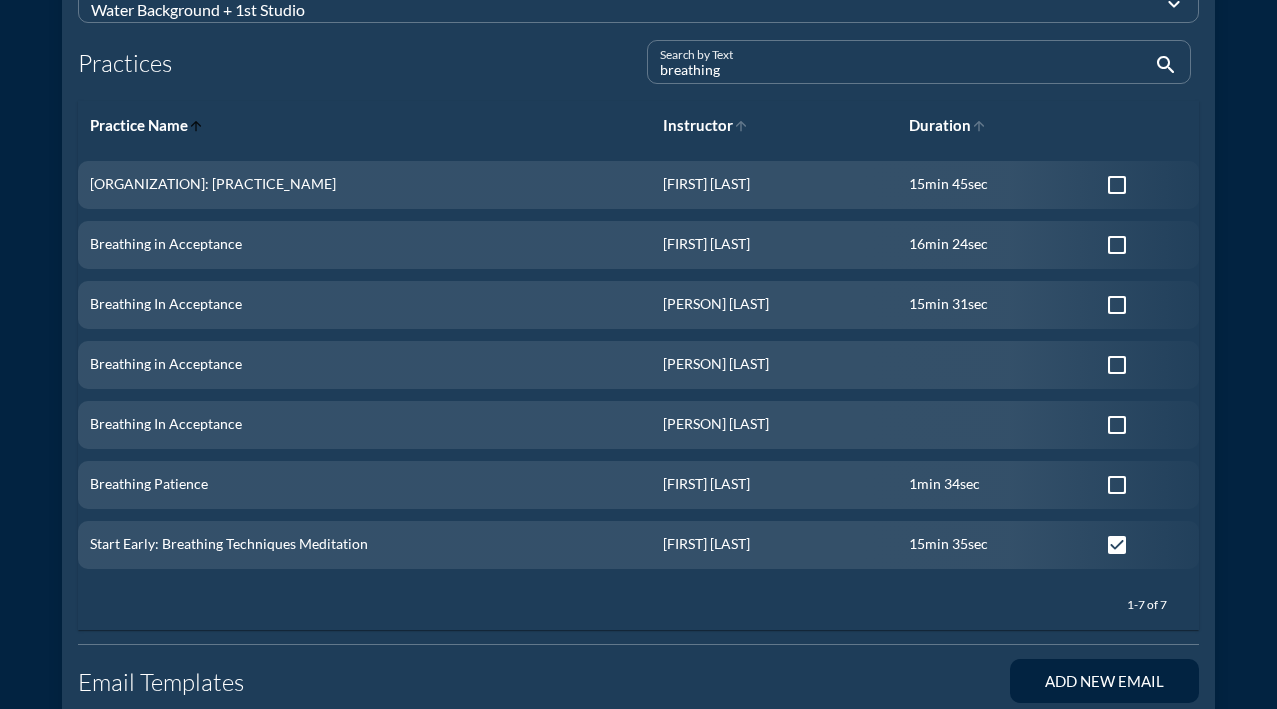 type on "breathing" 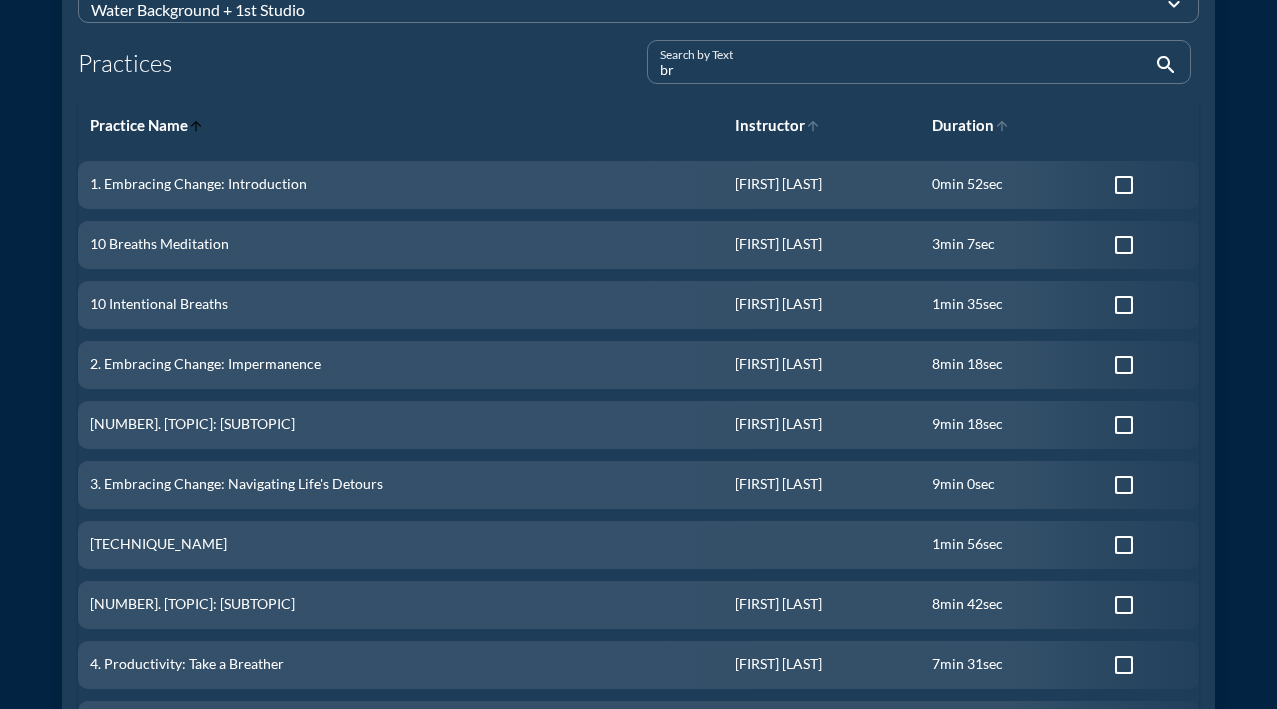 type on "b" 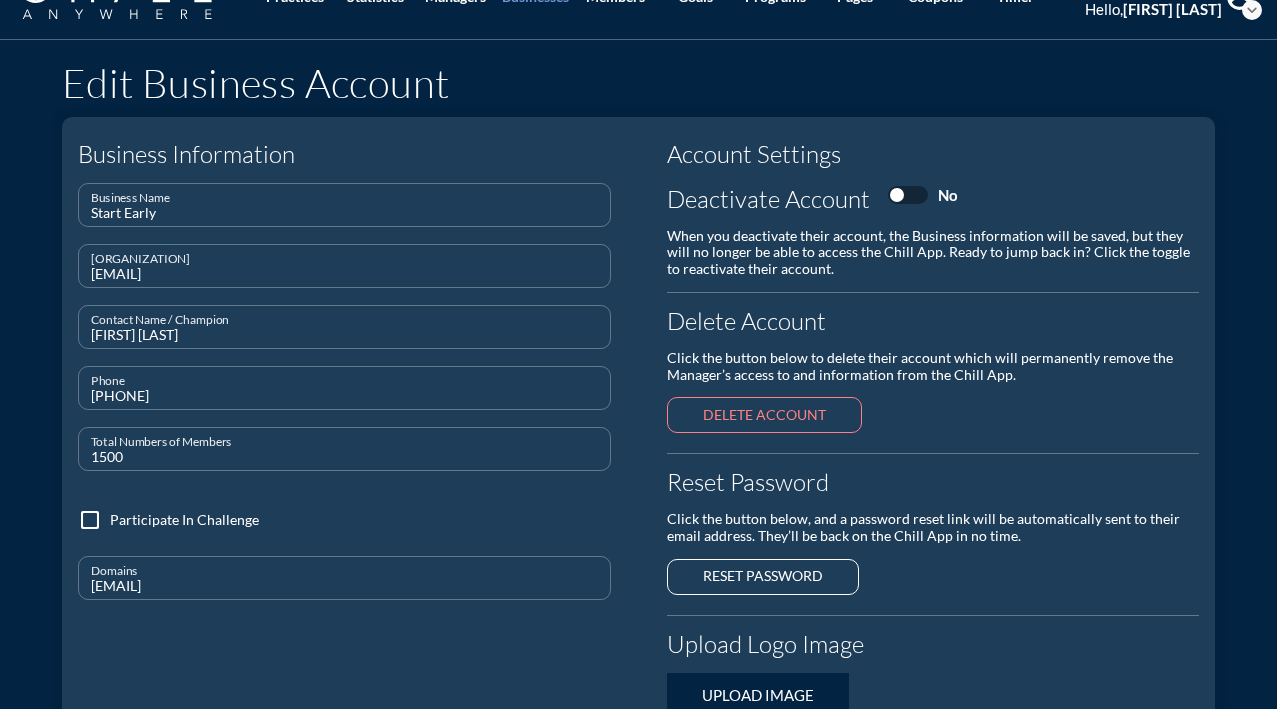 scroll, scrollTop: 0, scrollLeft: 0, axis: both 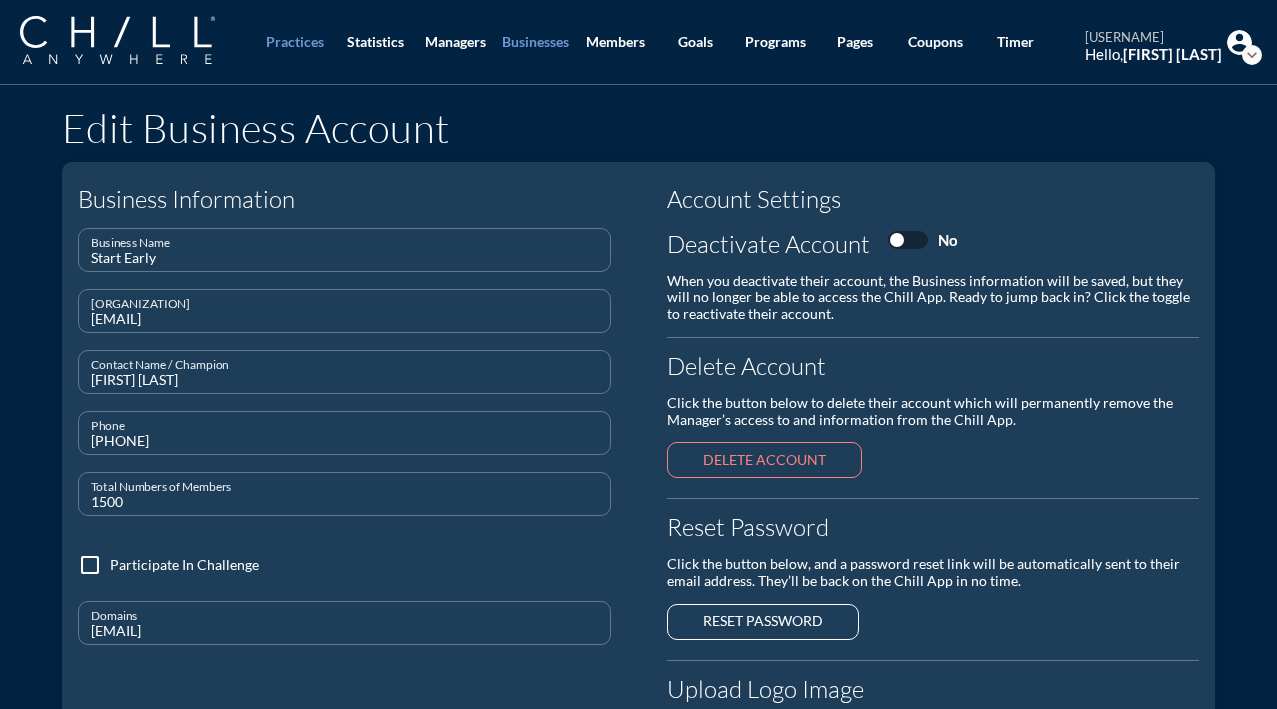 type 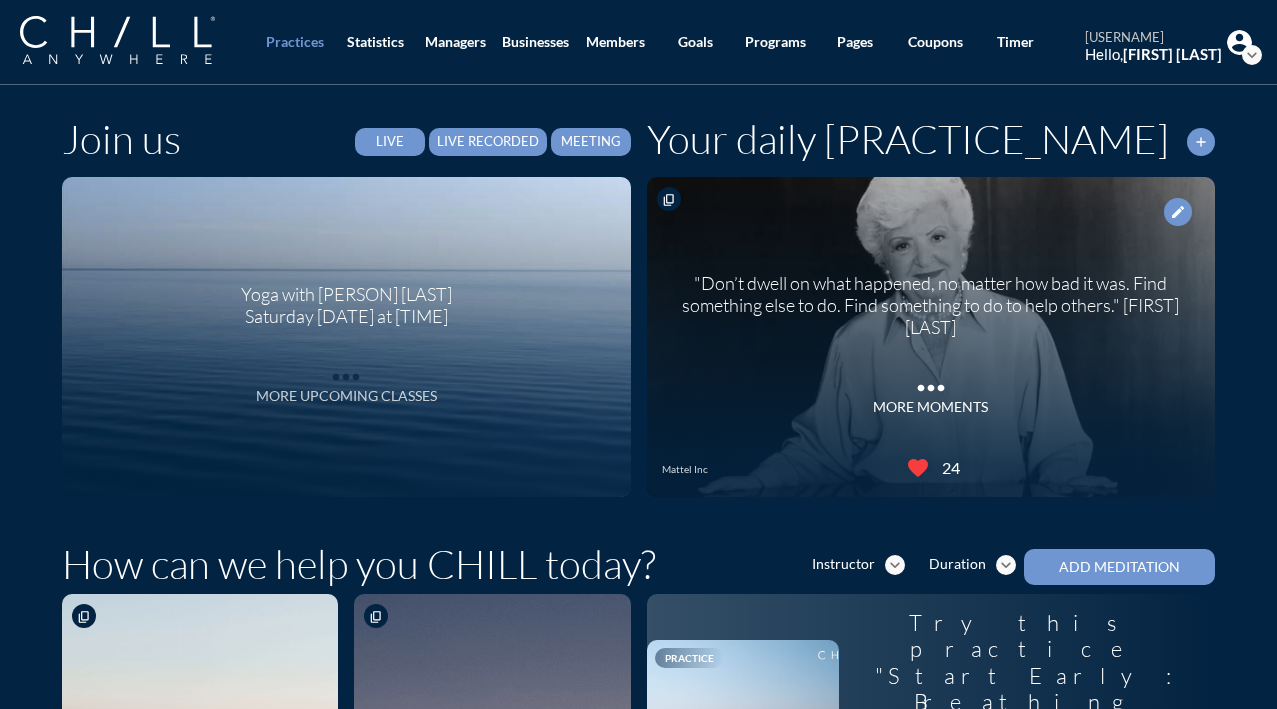 click on "More Upcoming Classes" at bounding box center [346, 396] 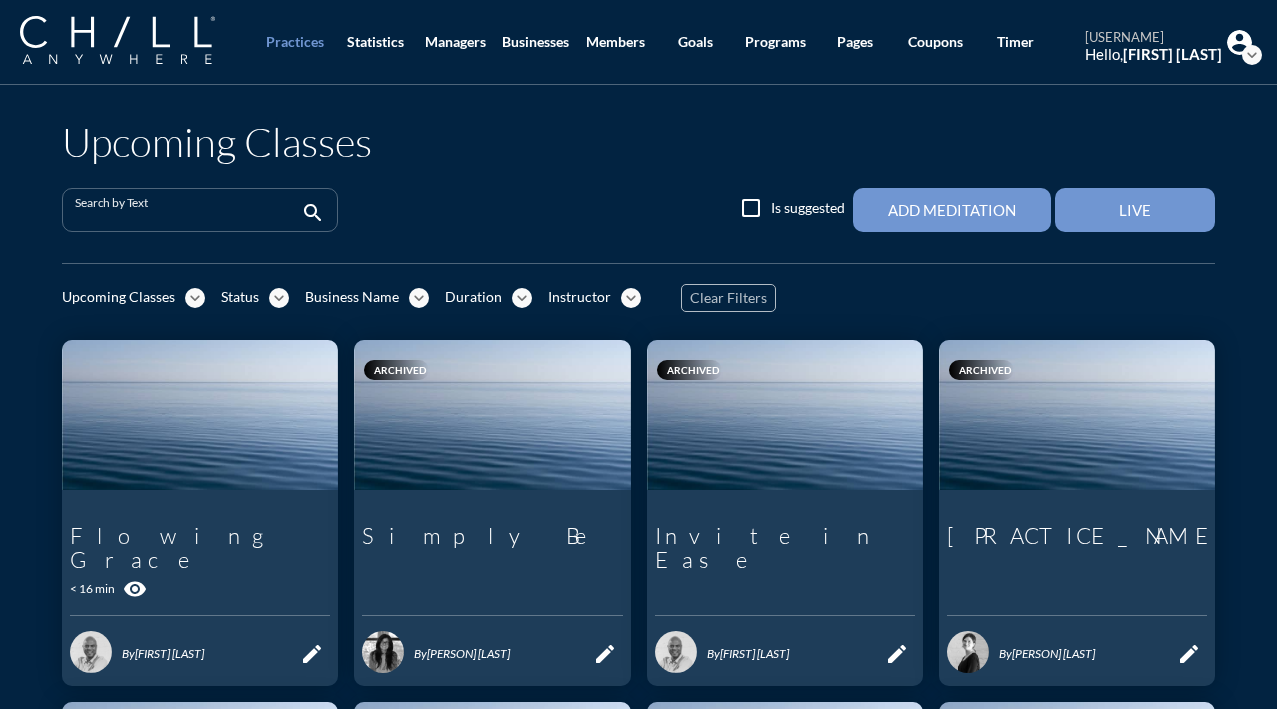 click at bounding box center (186, 218) 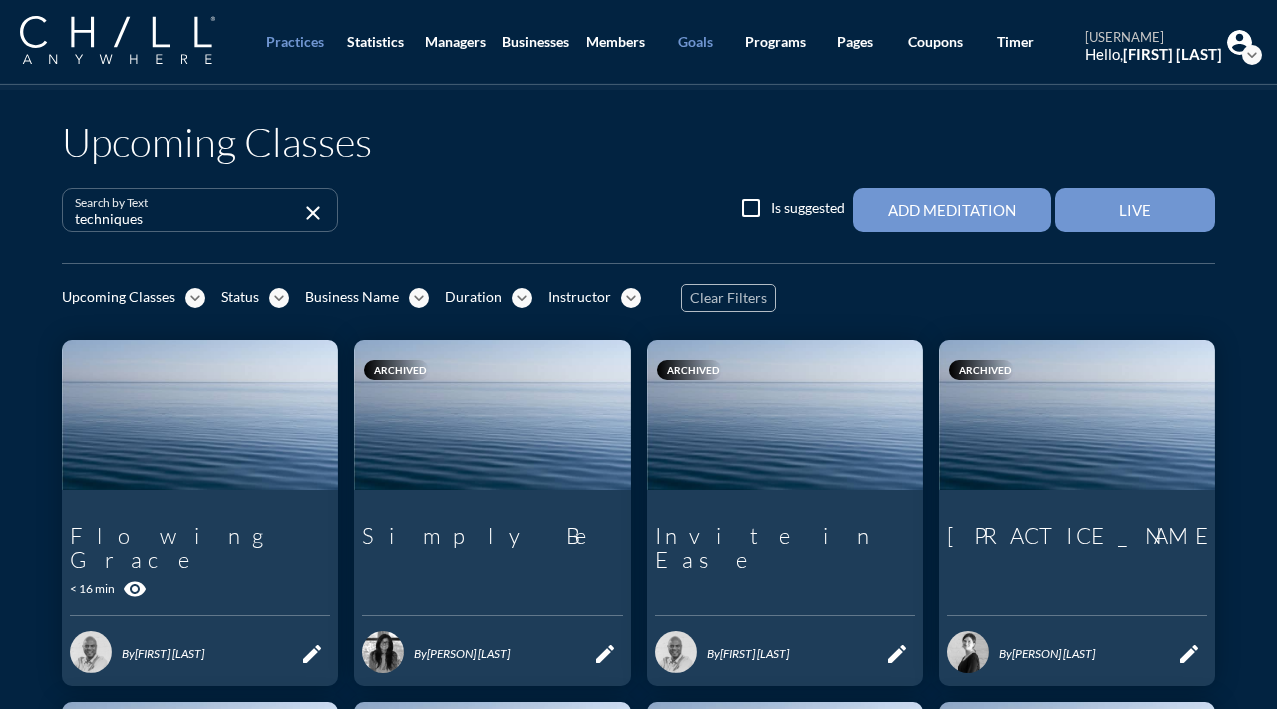 type on "techniques" 